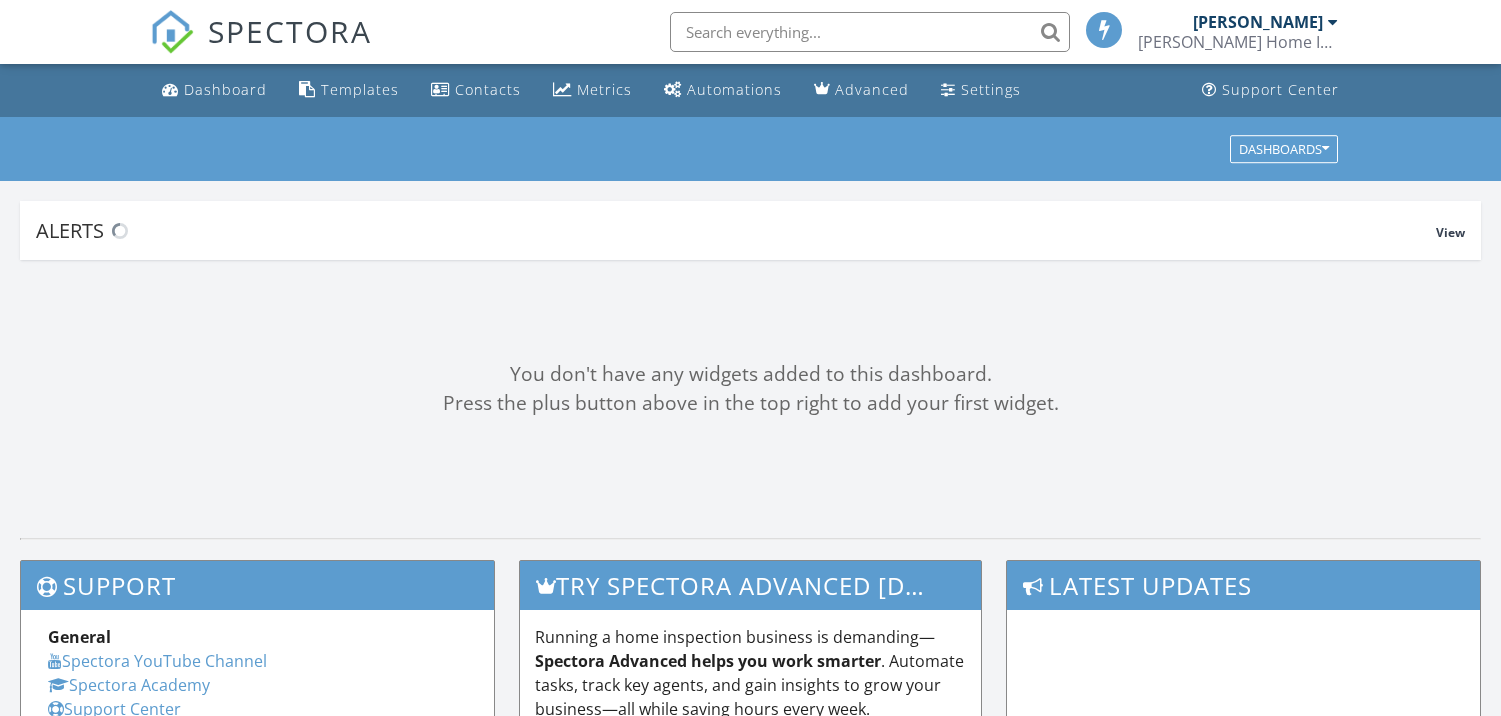scroll, scrollTop: 0, scrollLeft: 0, axis: both 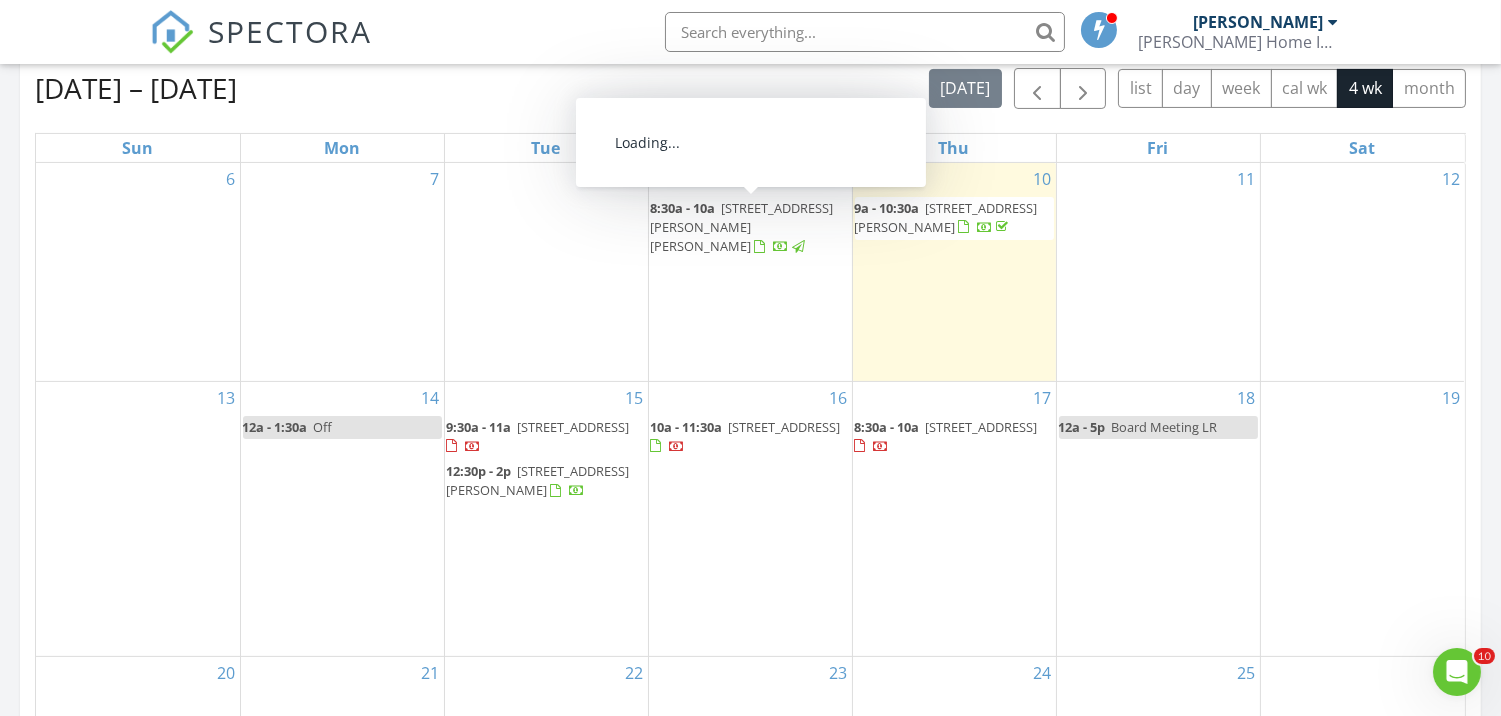 click on "200 S Jackson St, Hoxie 72433" at bounding box center (742, 227) 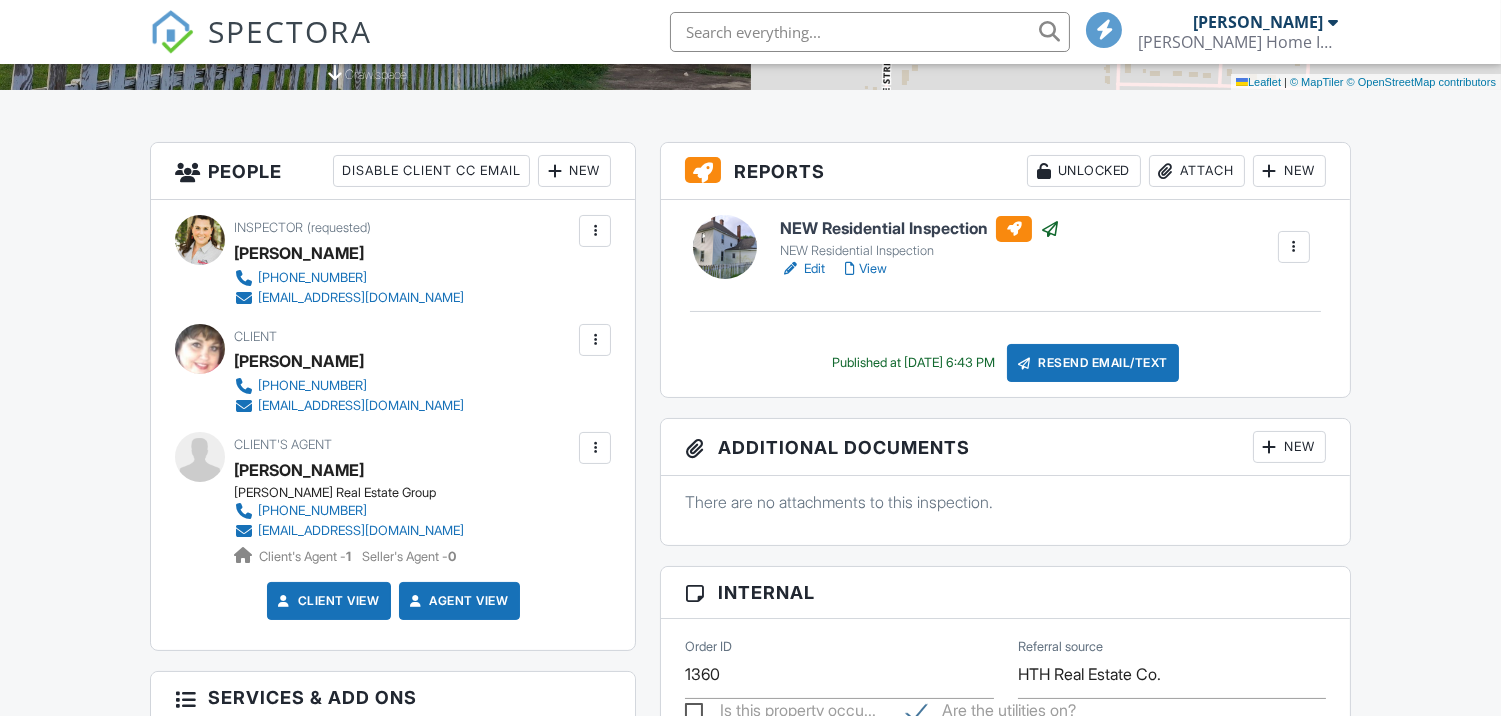 scroll, scrollTop: 444, scrollLeft: 0, axis: vertical 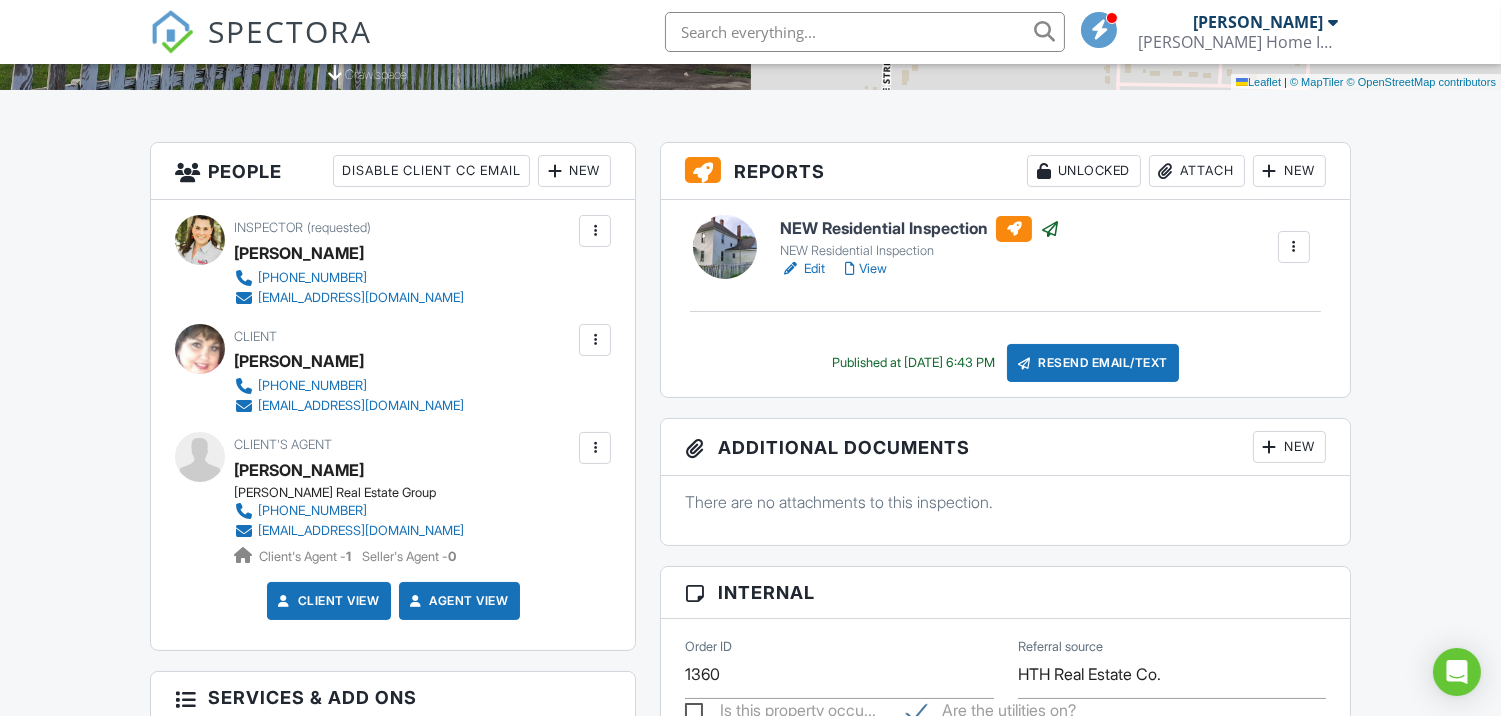 click at bounding box center [1050, 229] 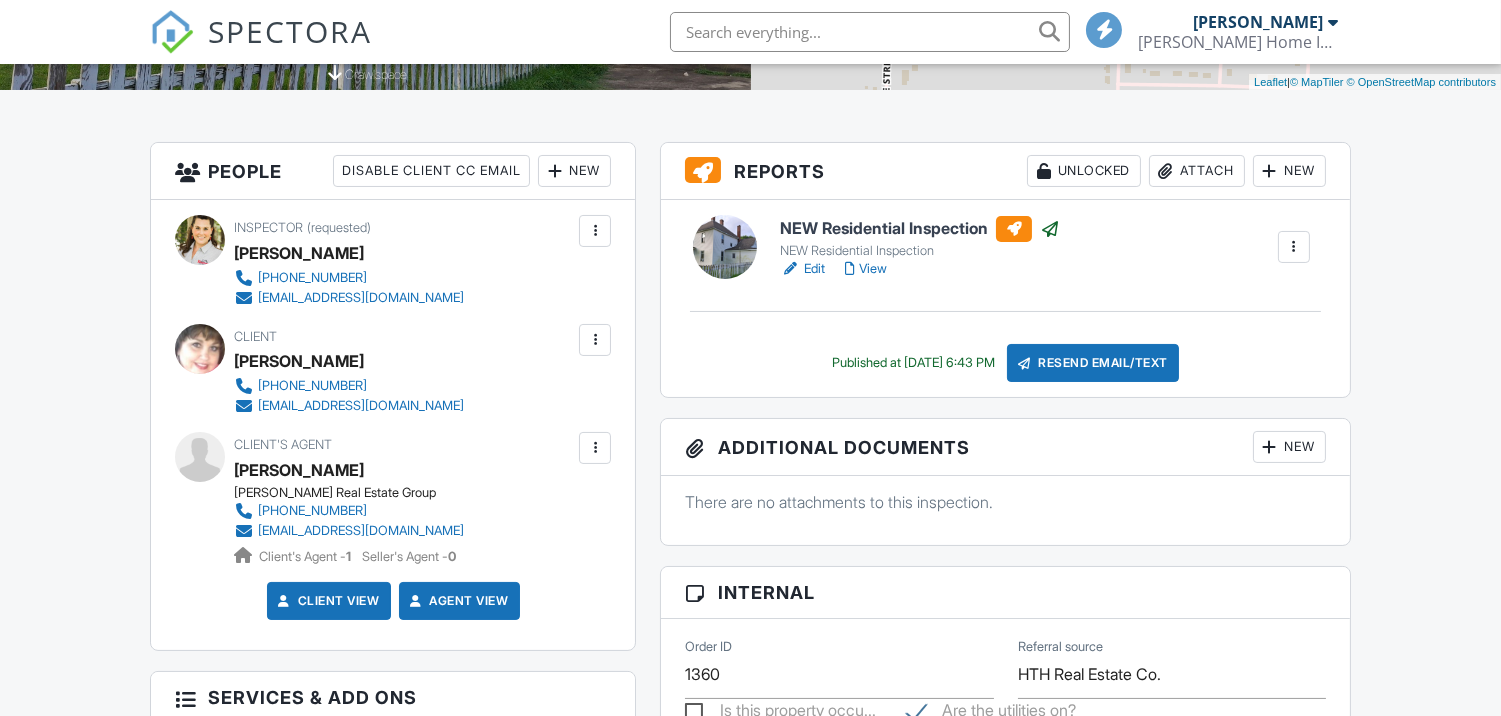 scroll, scrollTop: 444, scrollLeft: 0, axis: vertical 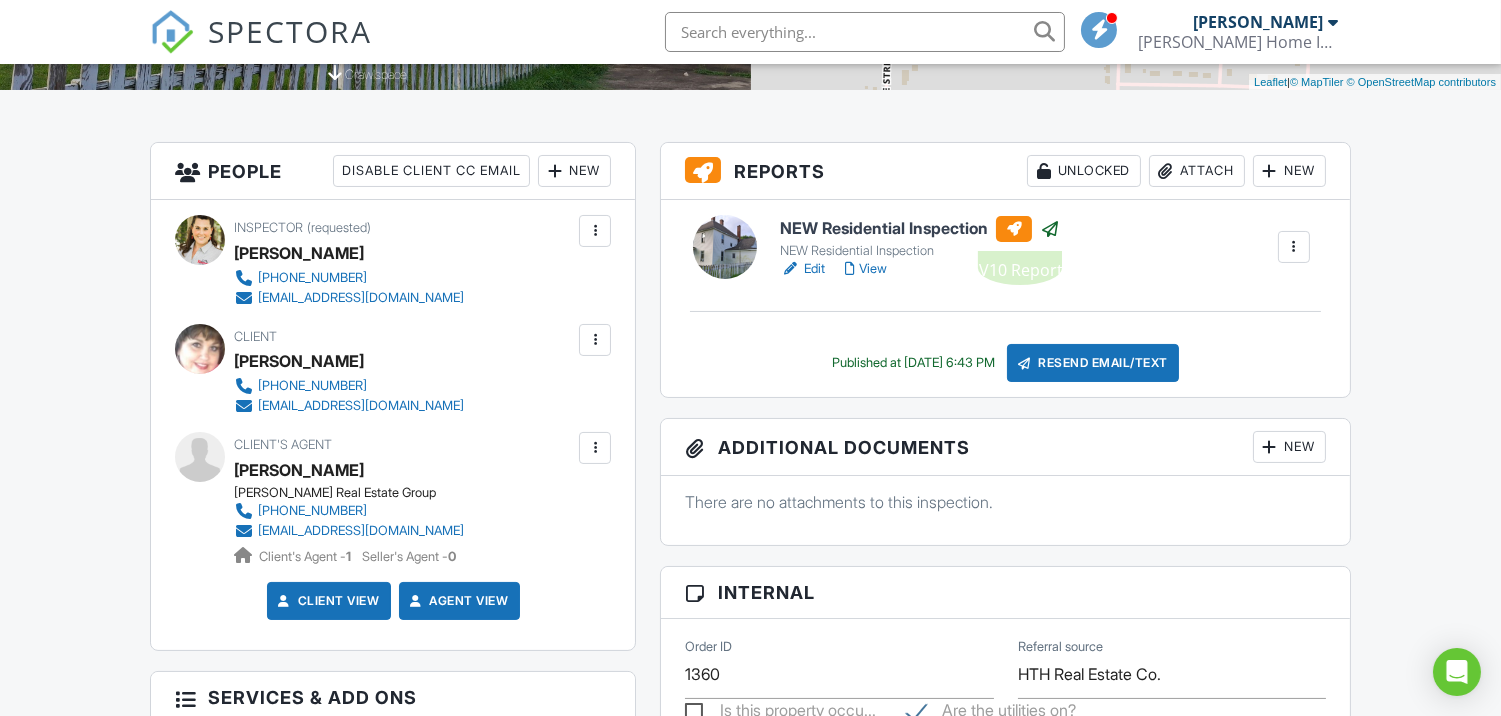 click at bounding box center (1014, 229) 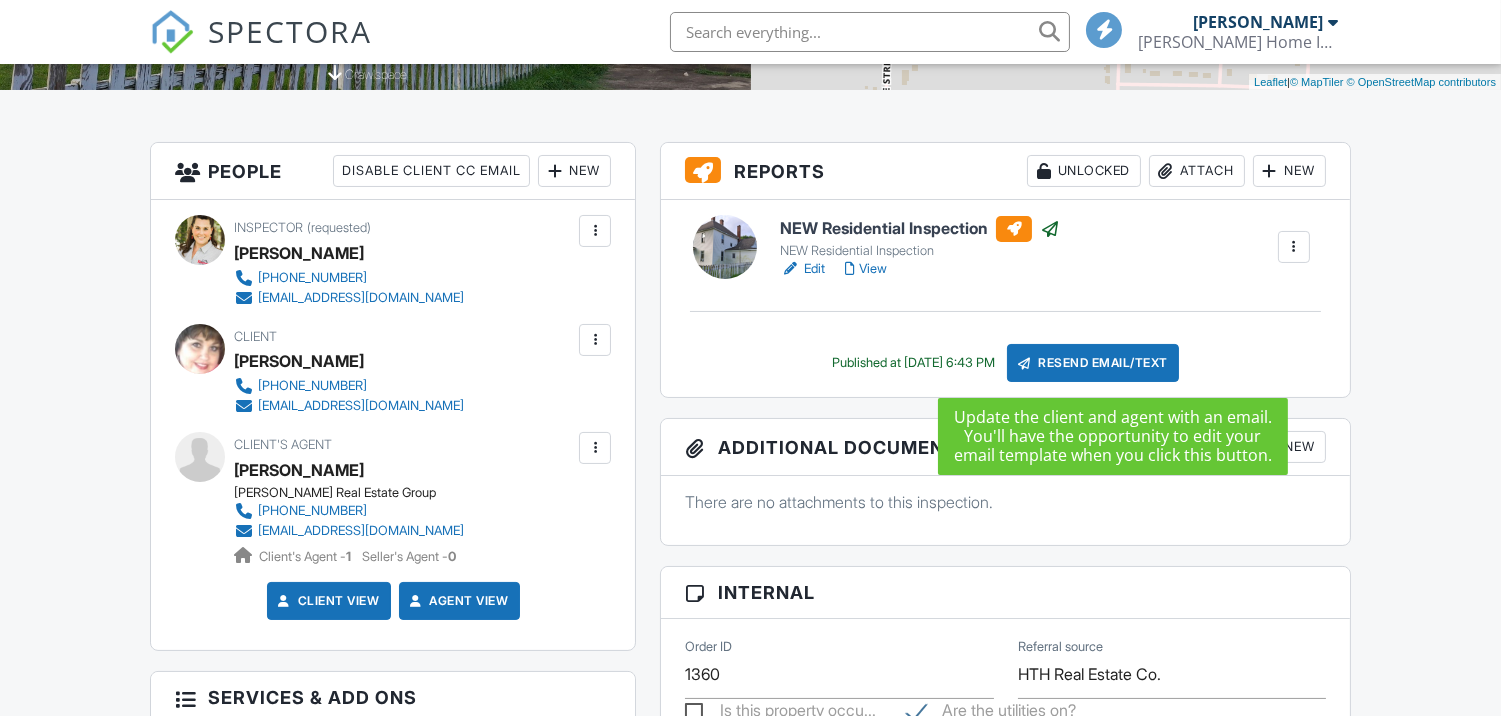 scroll, scrollTop: 444, scrollLeft: 0, axis: vertical 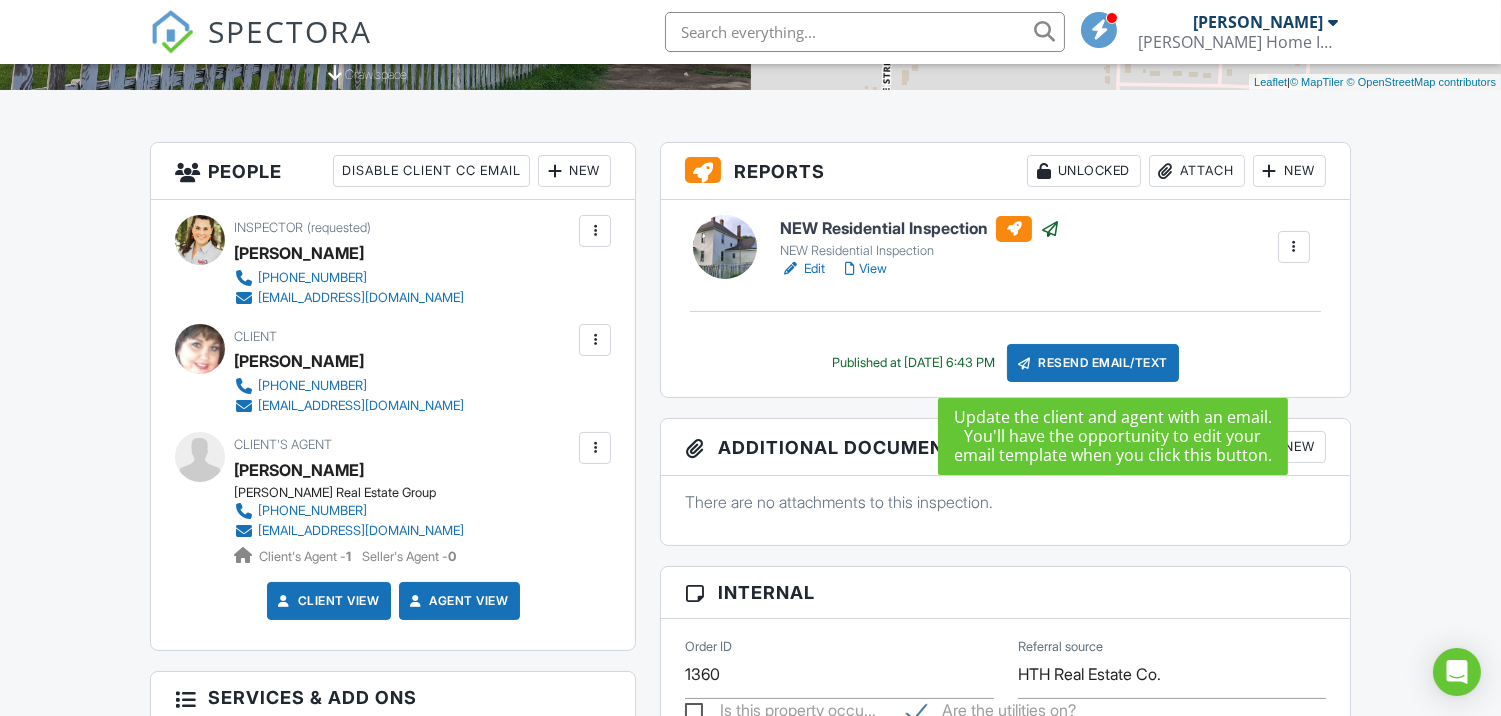 click on "Resend Email/Text" at bounding box center (1093, 363) 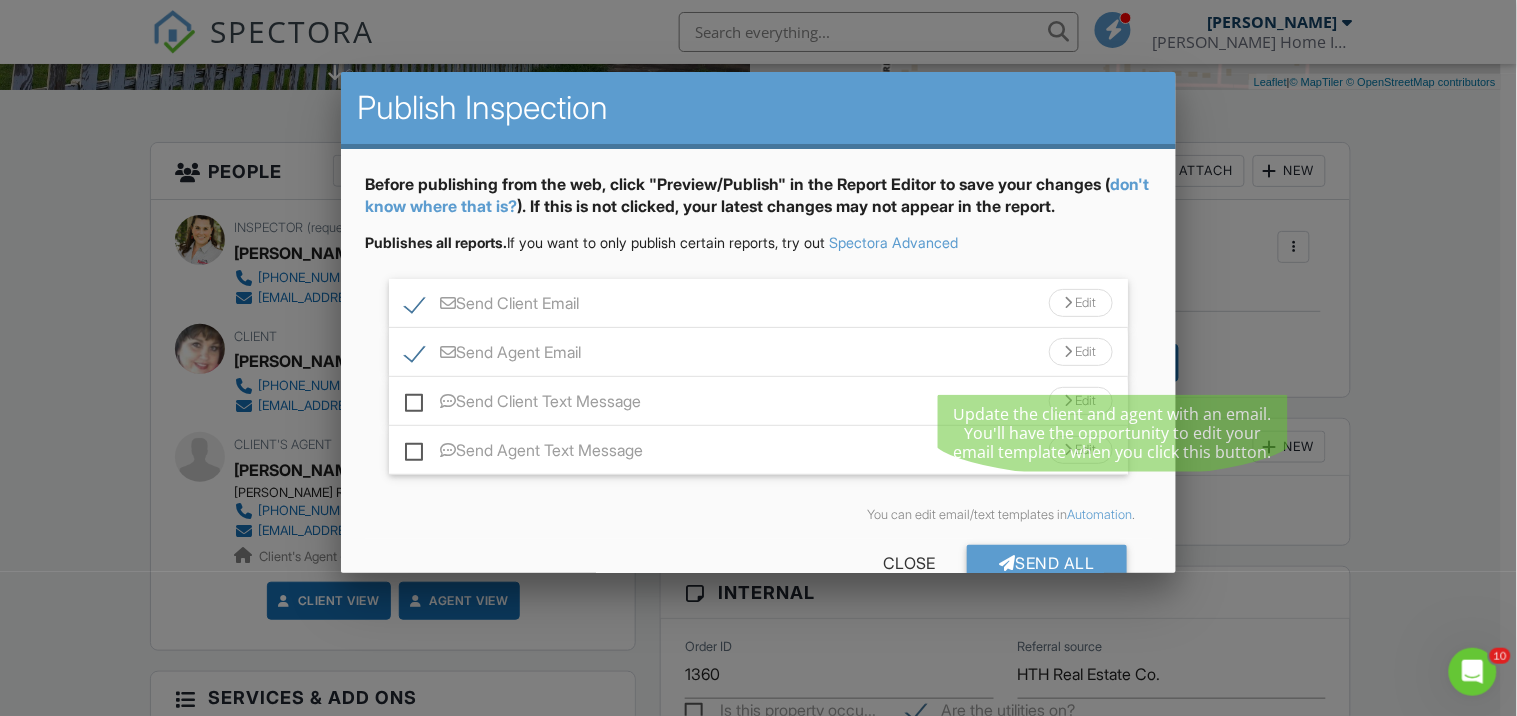 scroll, scrollTop: 0, scrollLeft: 0, axis: both 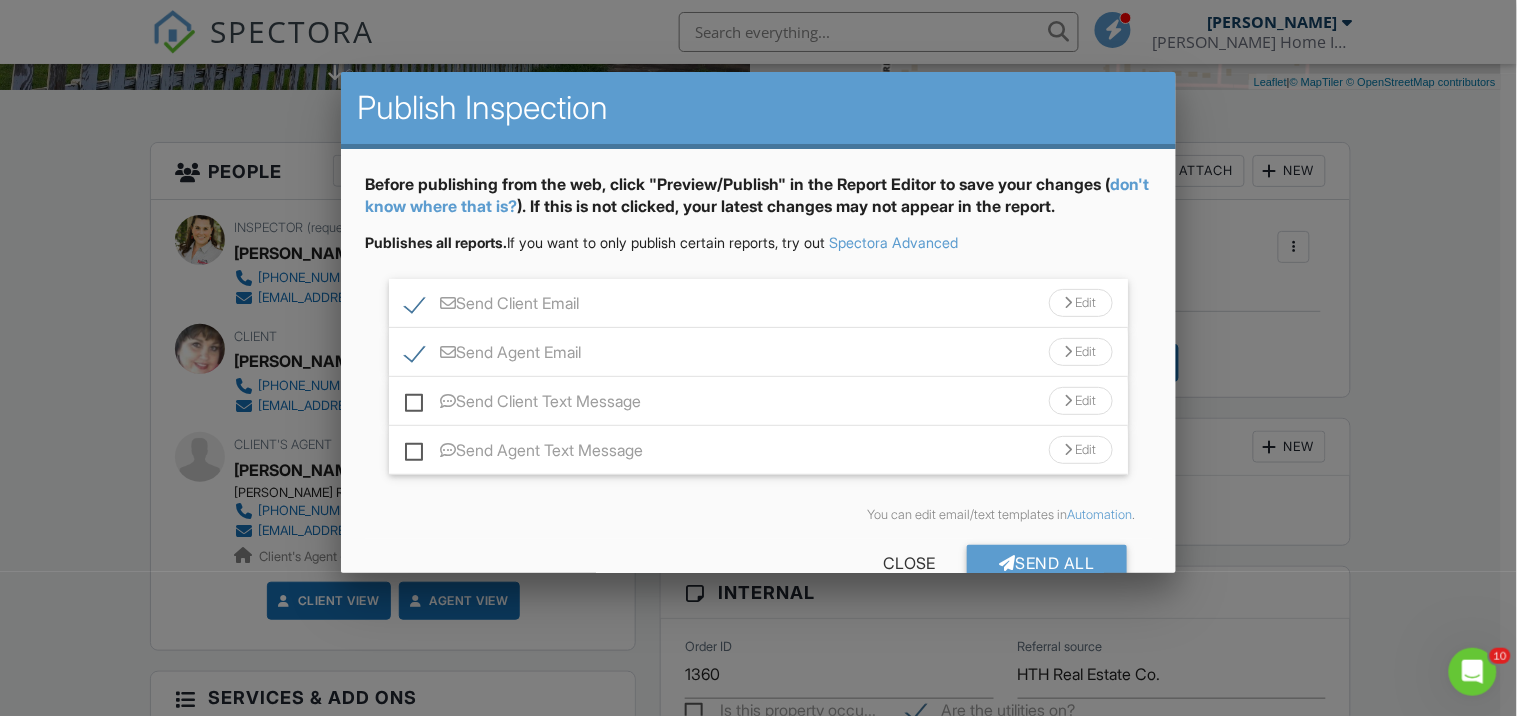 click on "Send Agent Text Message" at bounding box center [524, 453] 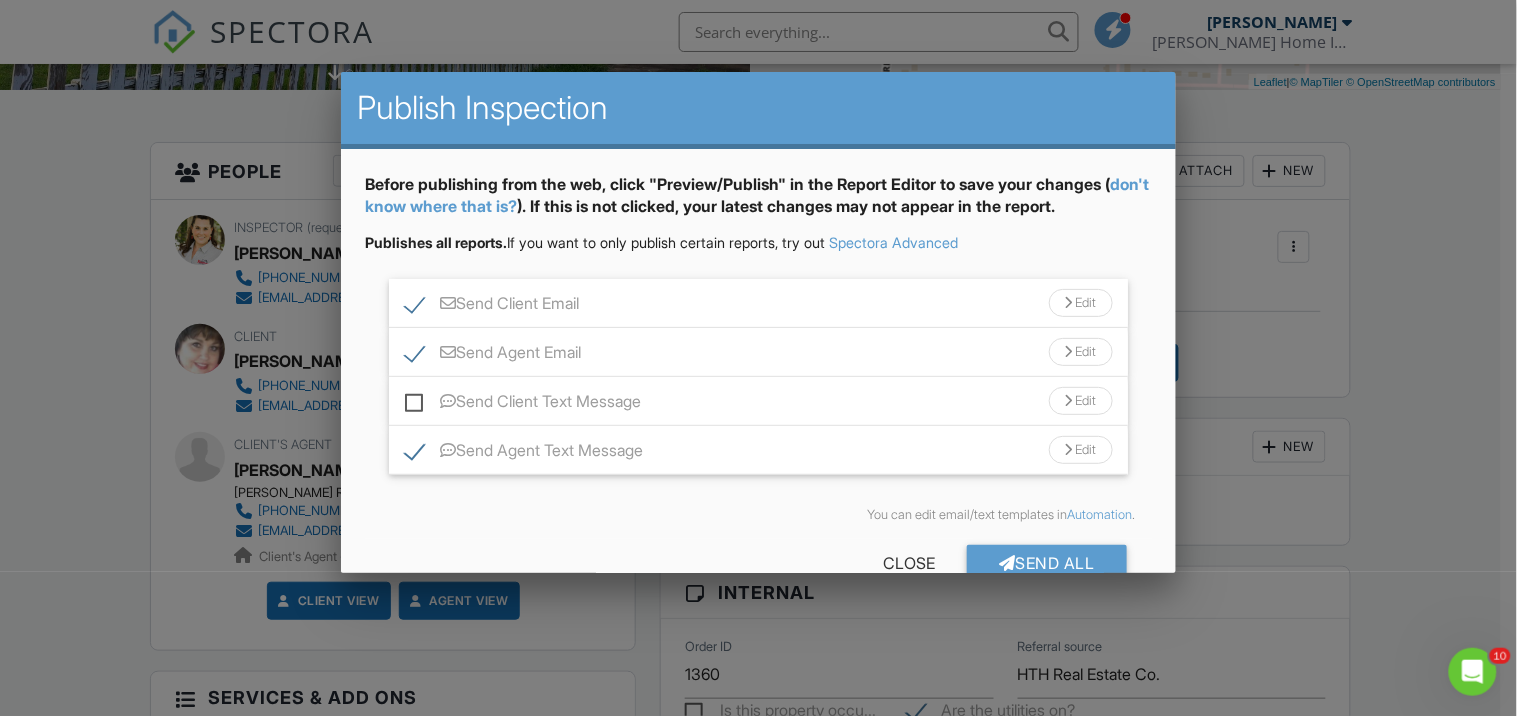 click on "Send Agent Email" at bounding box center (493, 355) 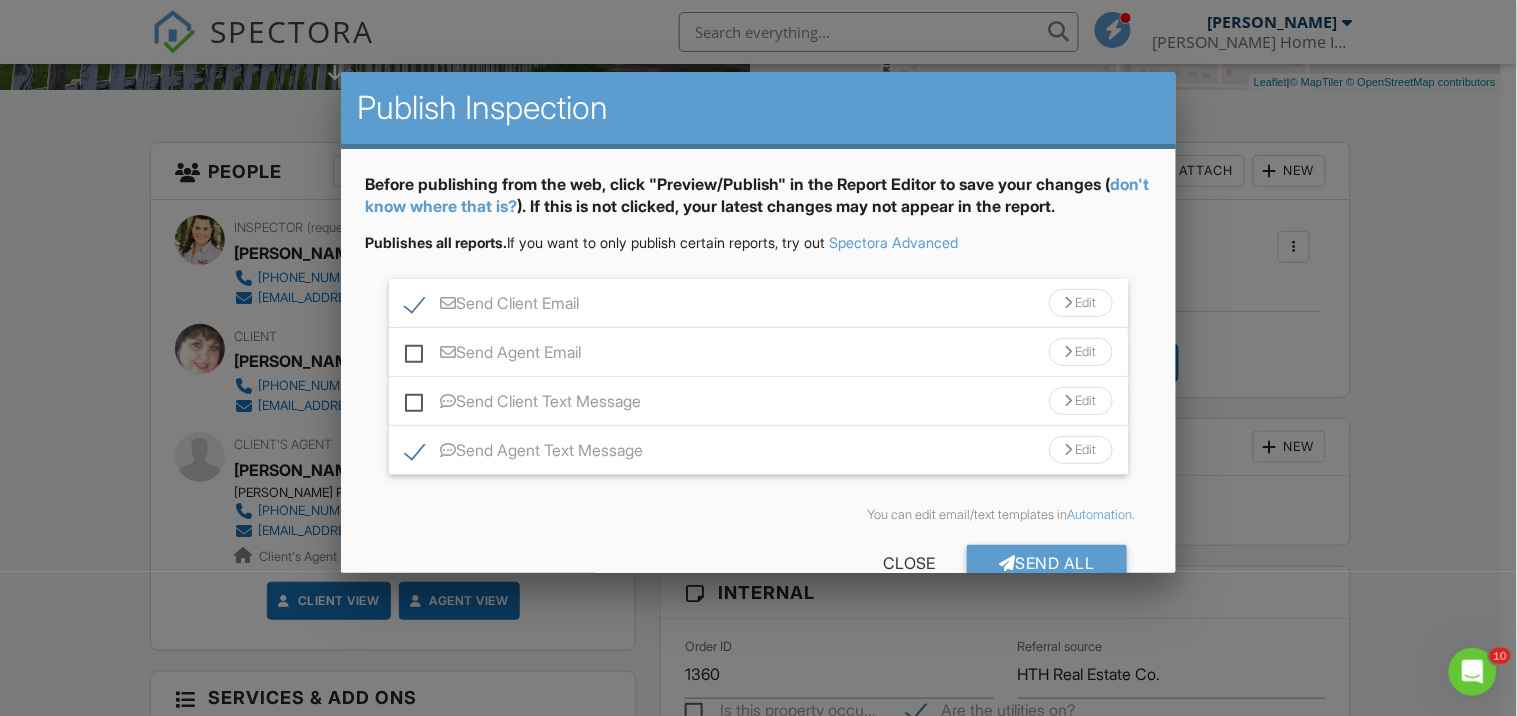 click on "Send Client Email" at bounding box center [492, 306] 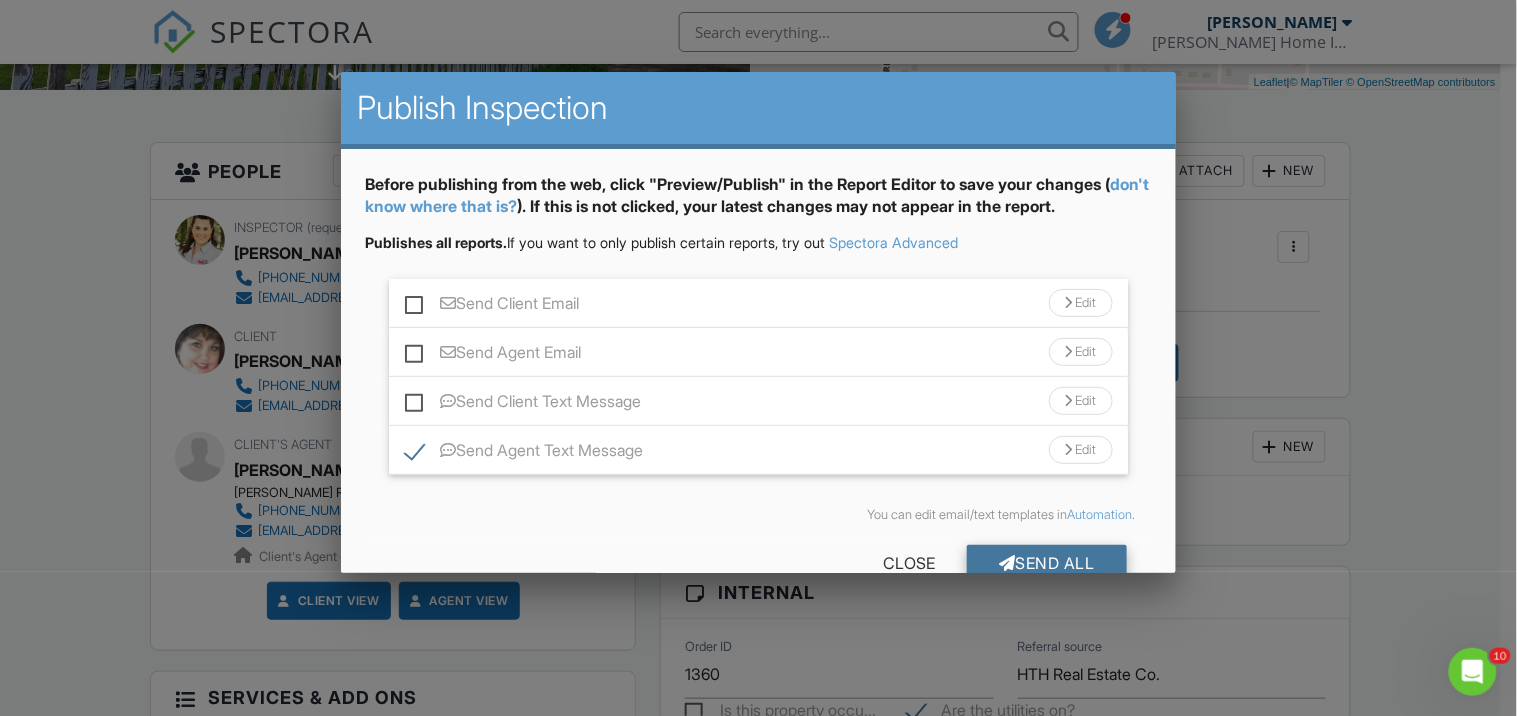 click on "Send All" at bounding box center (1047, 563) 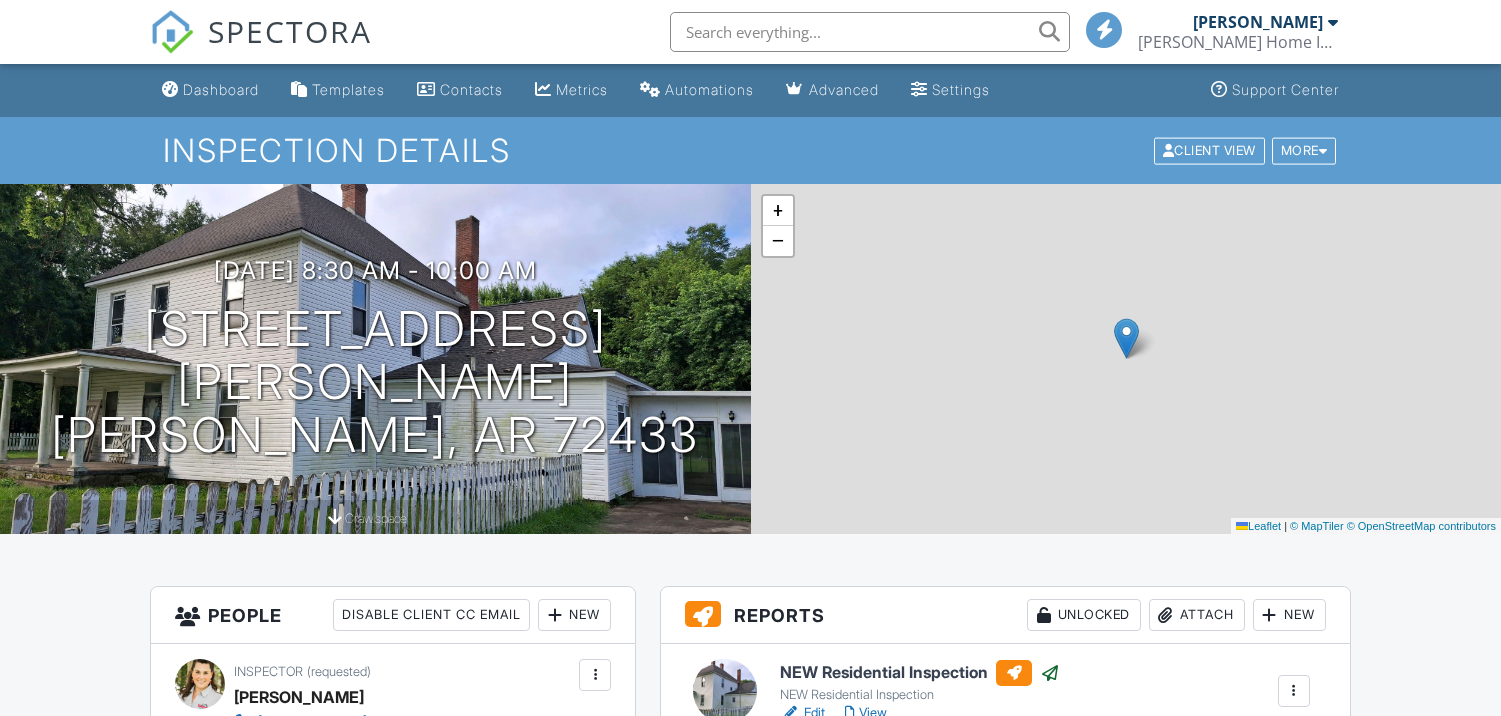 scroll, scrollTop: 444, scrollLeft: 0, axis: vertical 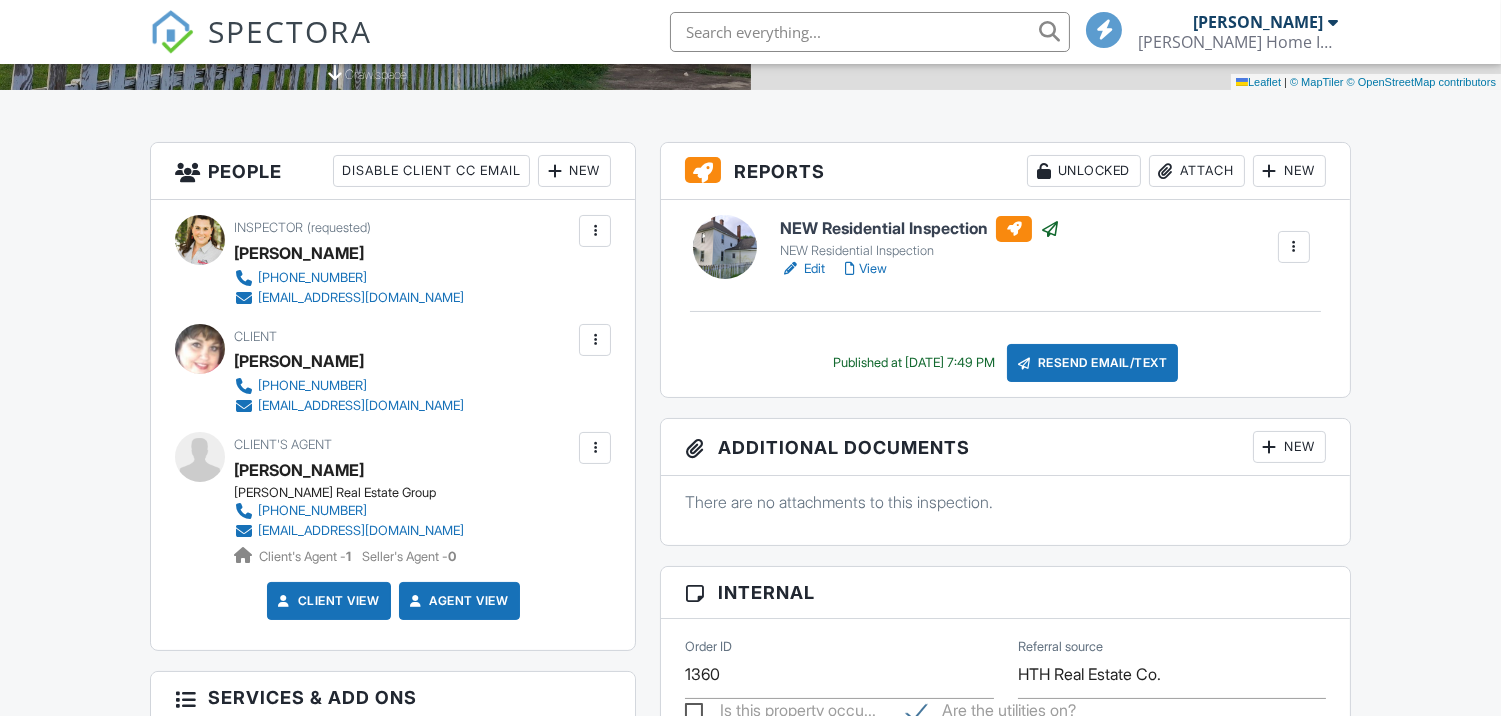 click at bounding box center (595, 448) 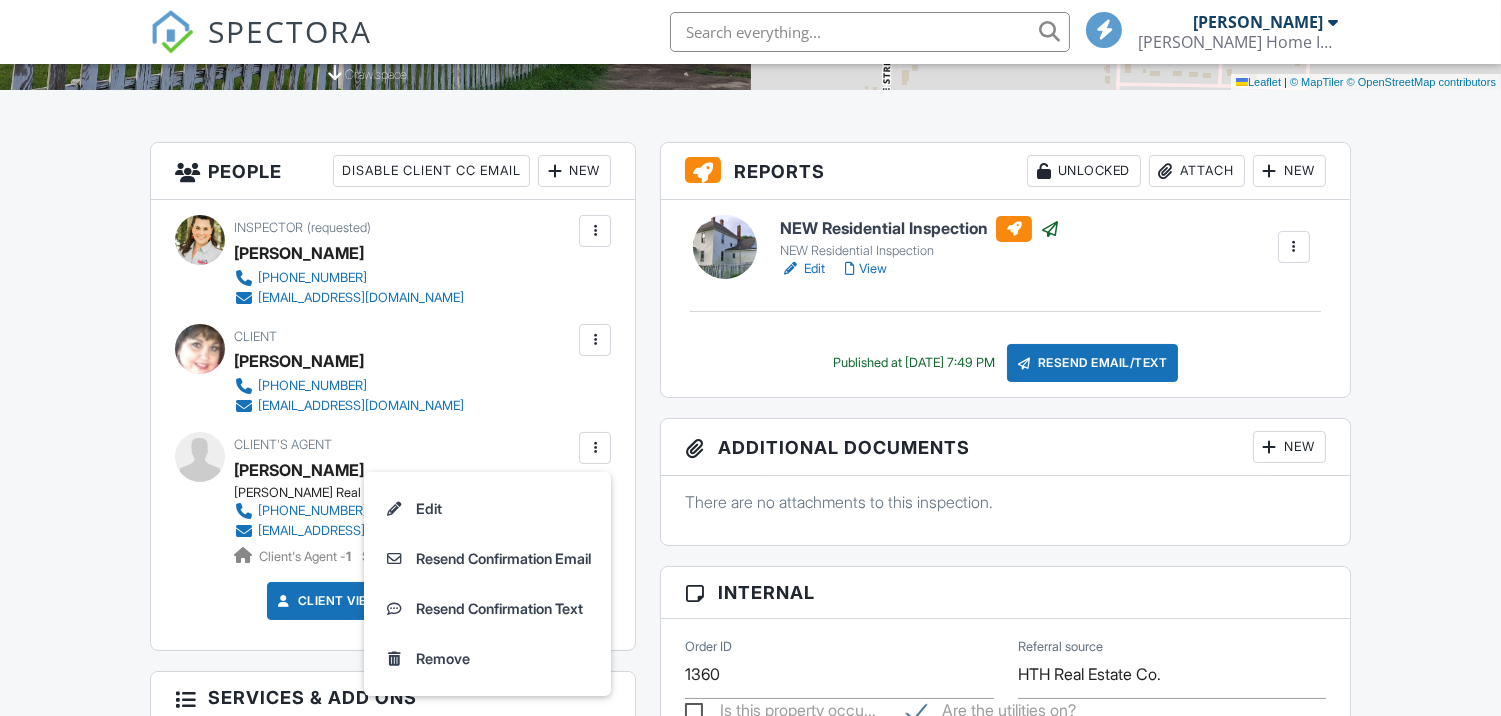 click at bounding box center (595, 448) 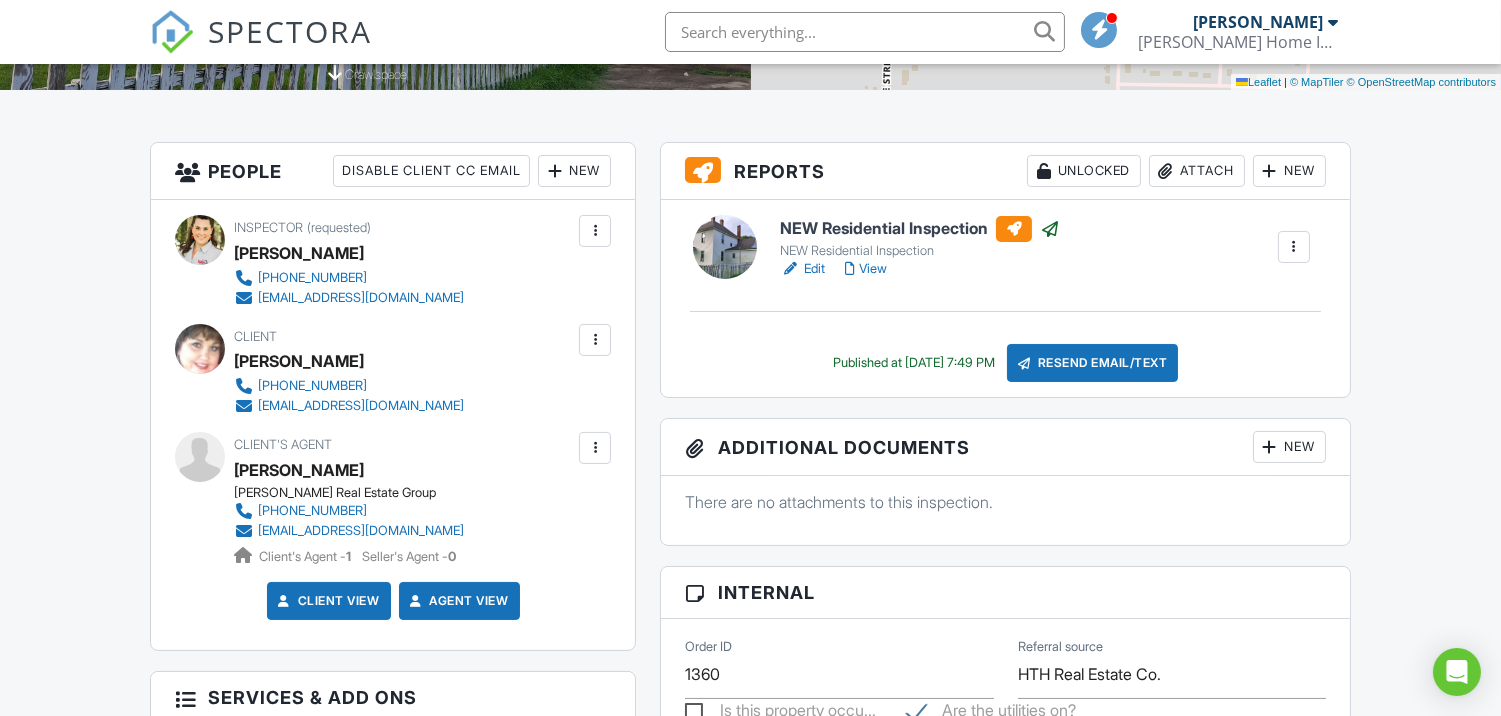 click at bounding box center (595, 448) 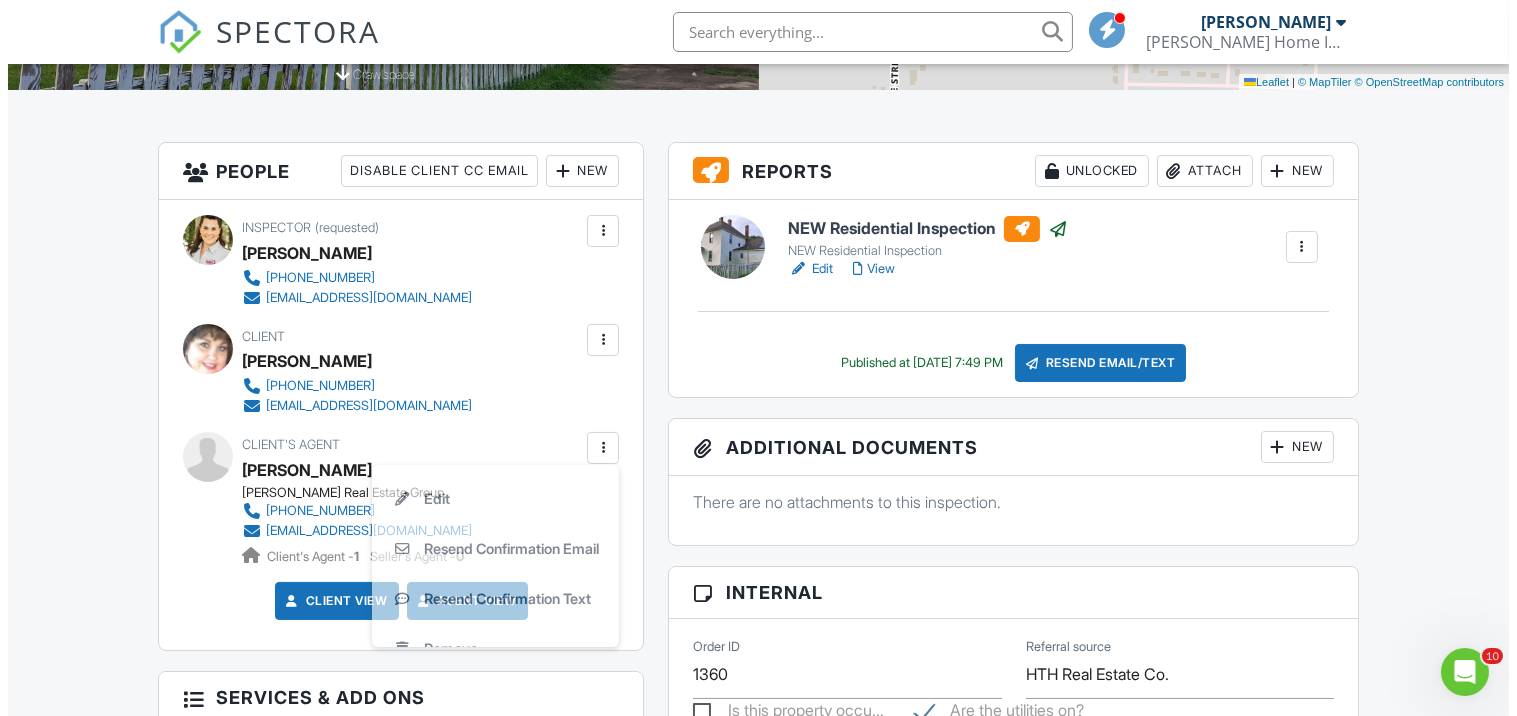 scroll, scrollTop: 0, scrollLeft: 0, axis: both 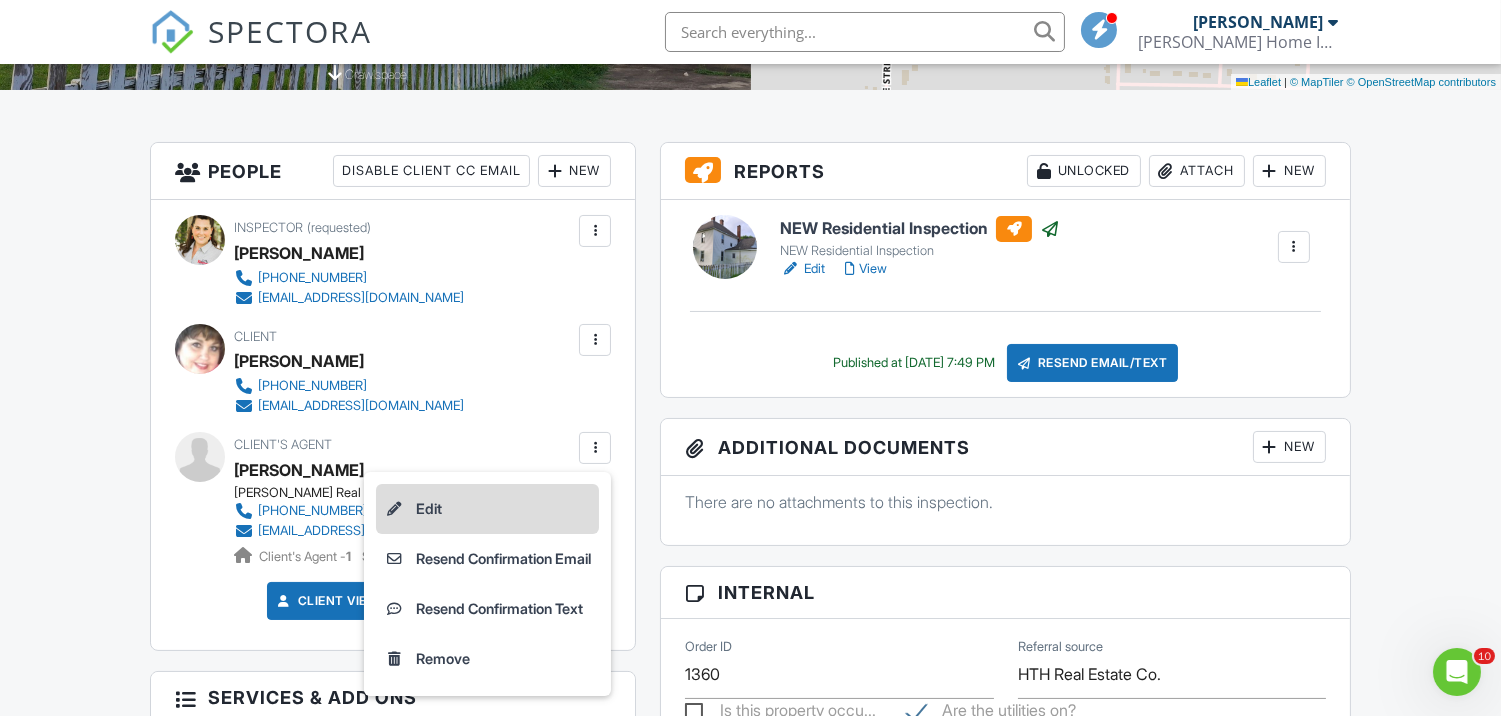 click on "Edit" at bounding box center [487, 509] 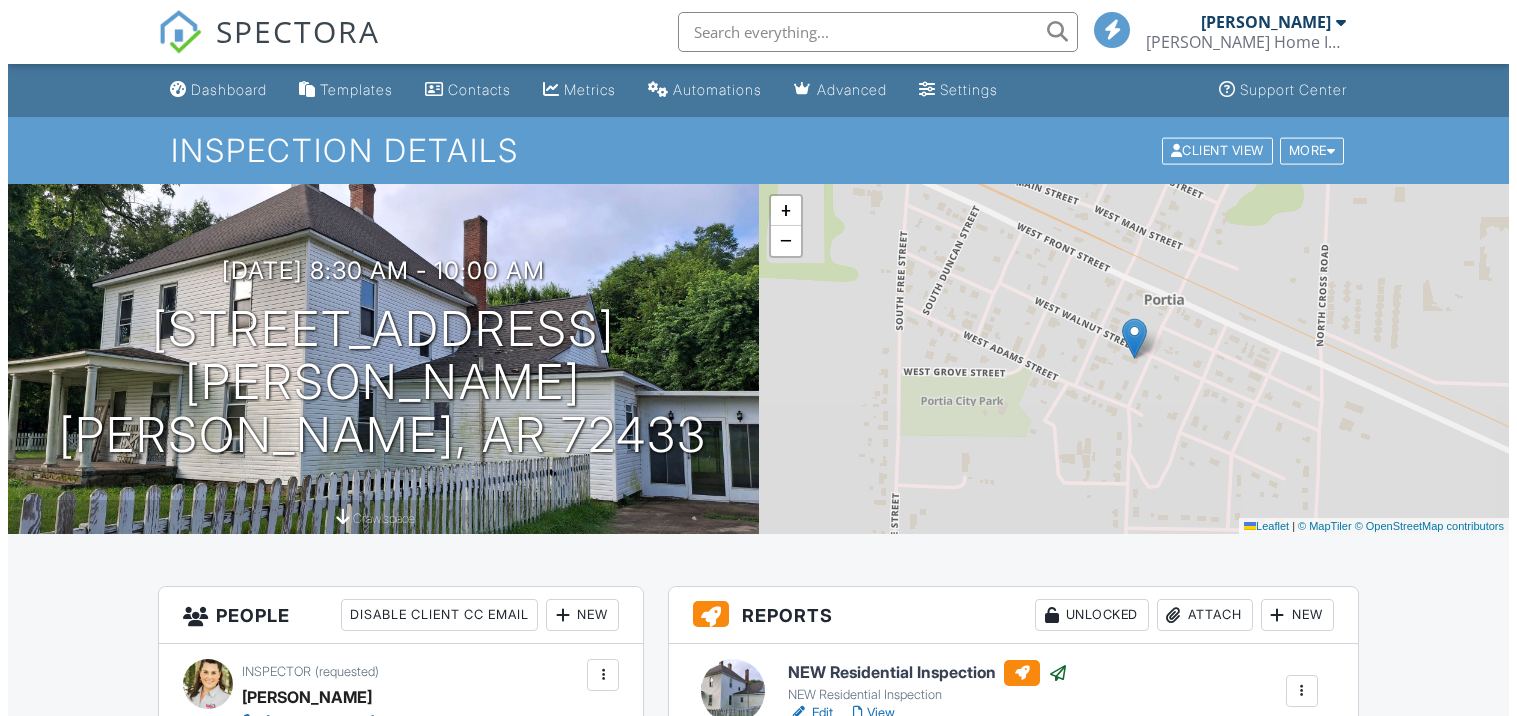 scroll, scrollTop: 444, scrollLeft: 0, axis: vertical 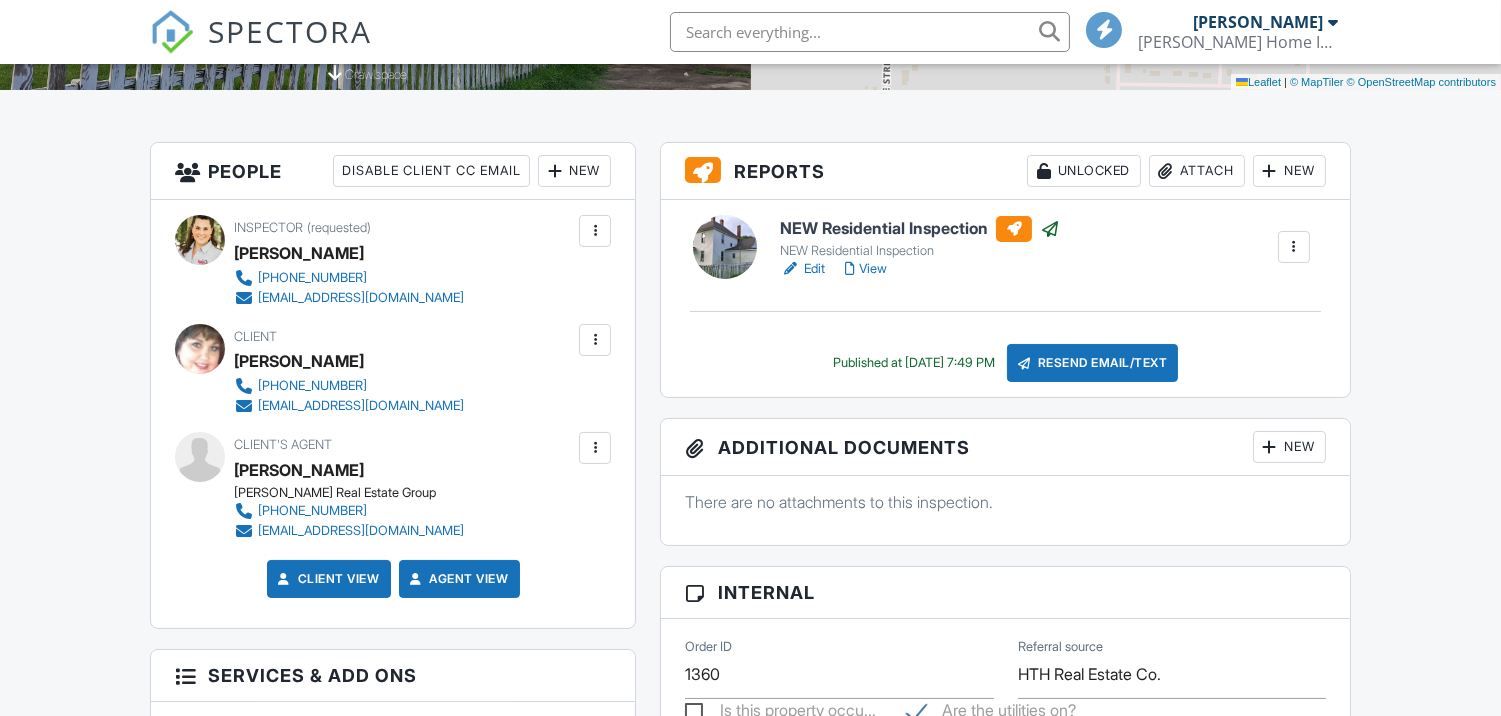 click on "Resend Email/Text" at bounding box center [1093, 363] 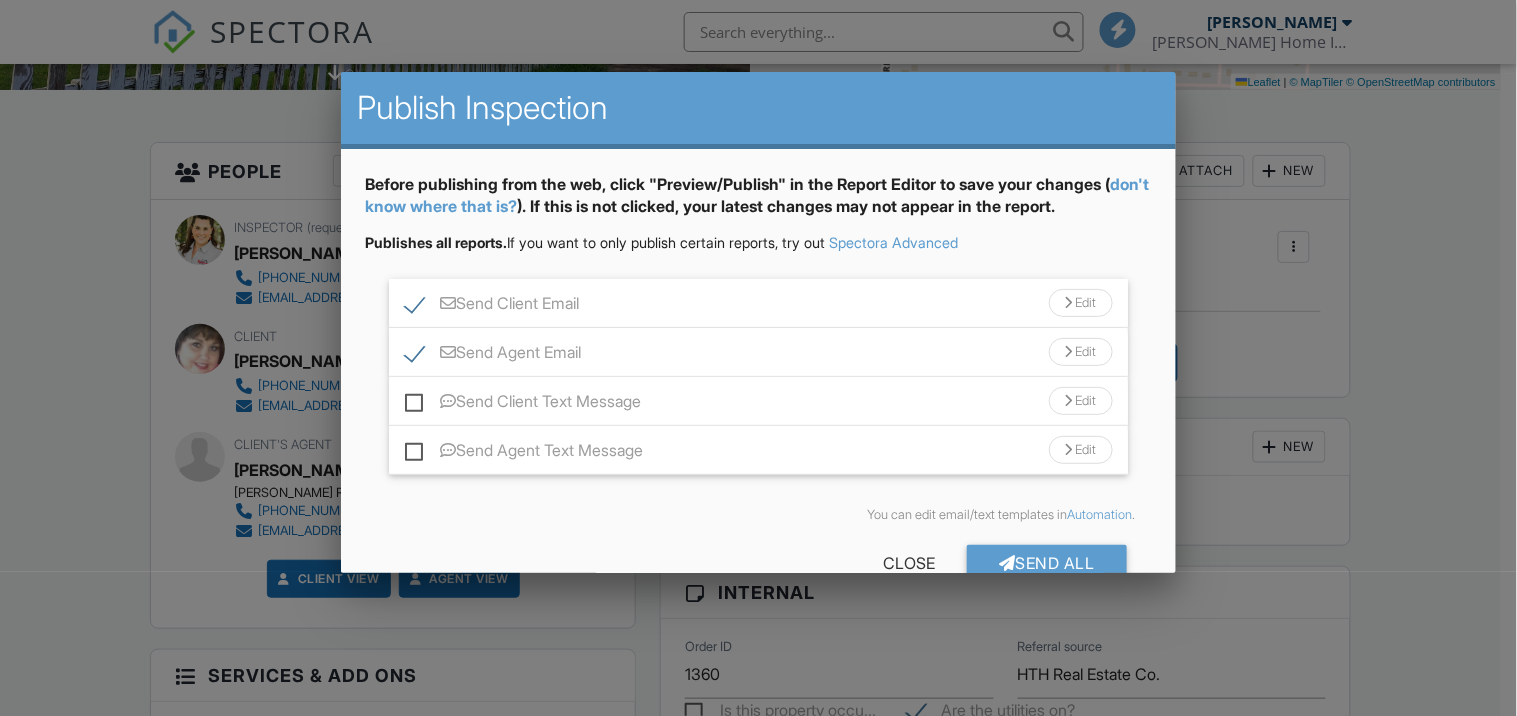 scroll, scrollTop: 444, scrollLeft: 0, axis: vertical 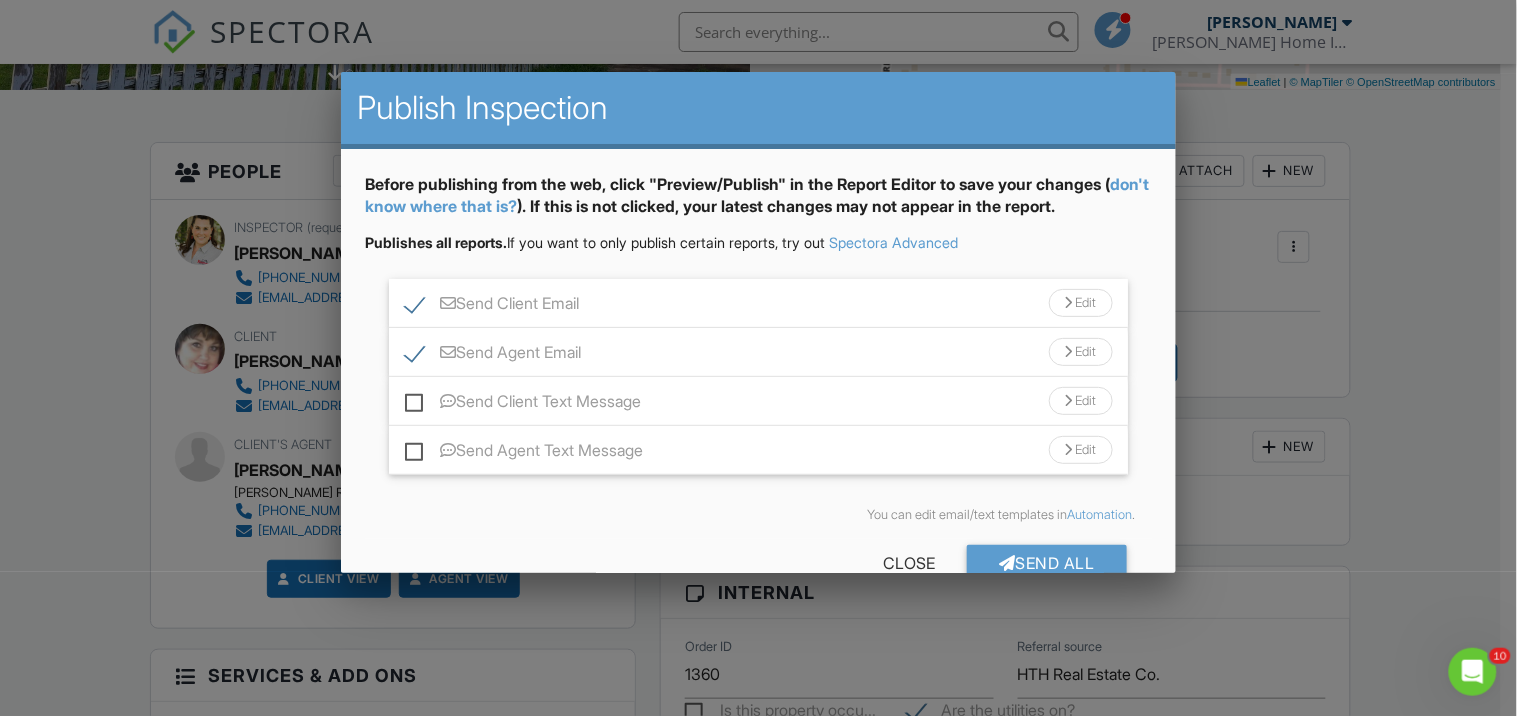 click on "Send Client Email" at bounding box center (492, 306) 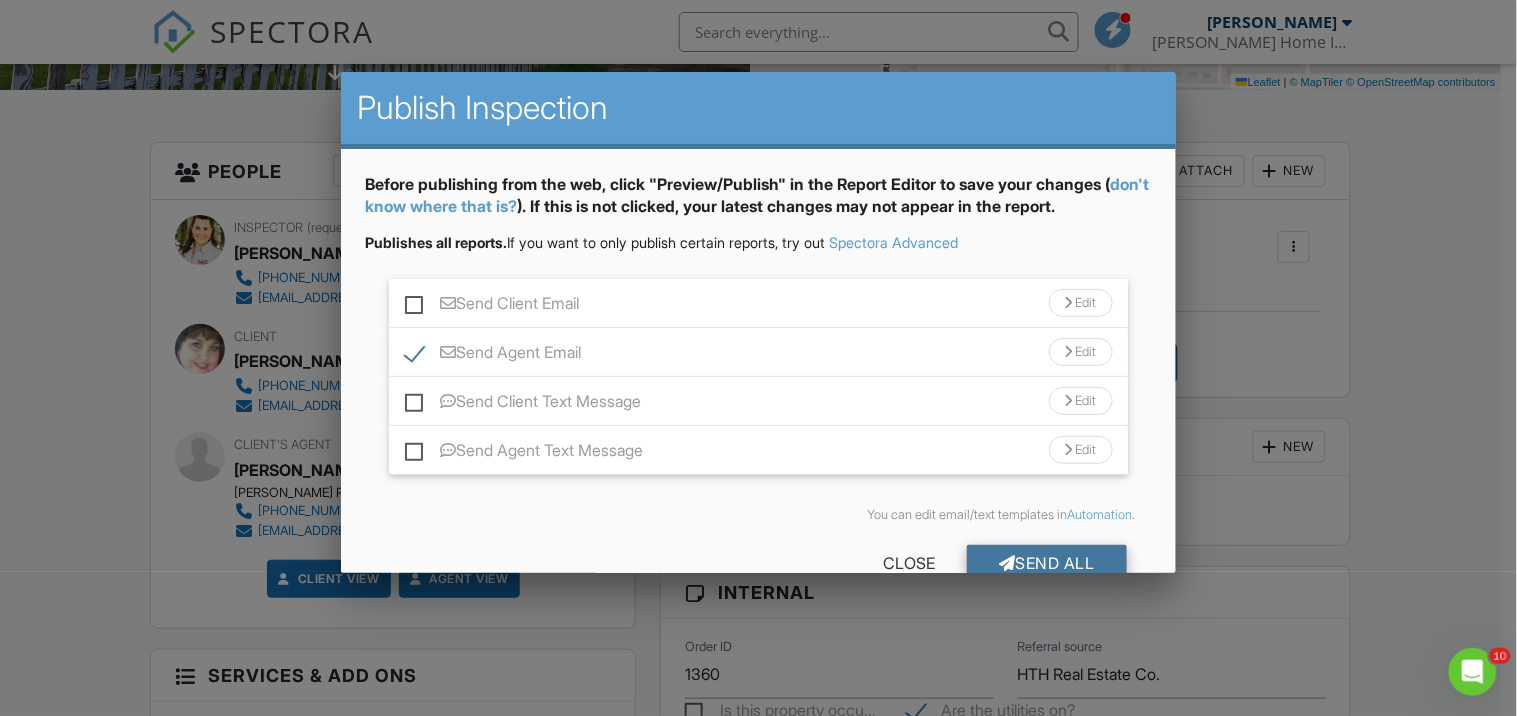 click on "Send All" at bounding box center [1047, 563] 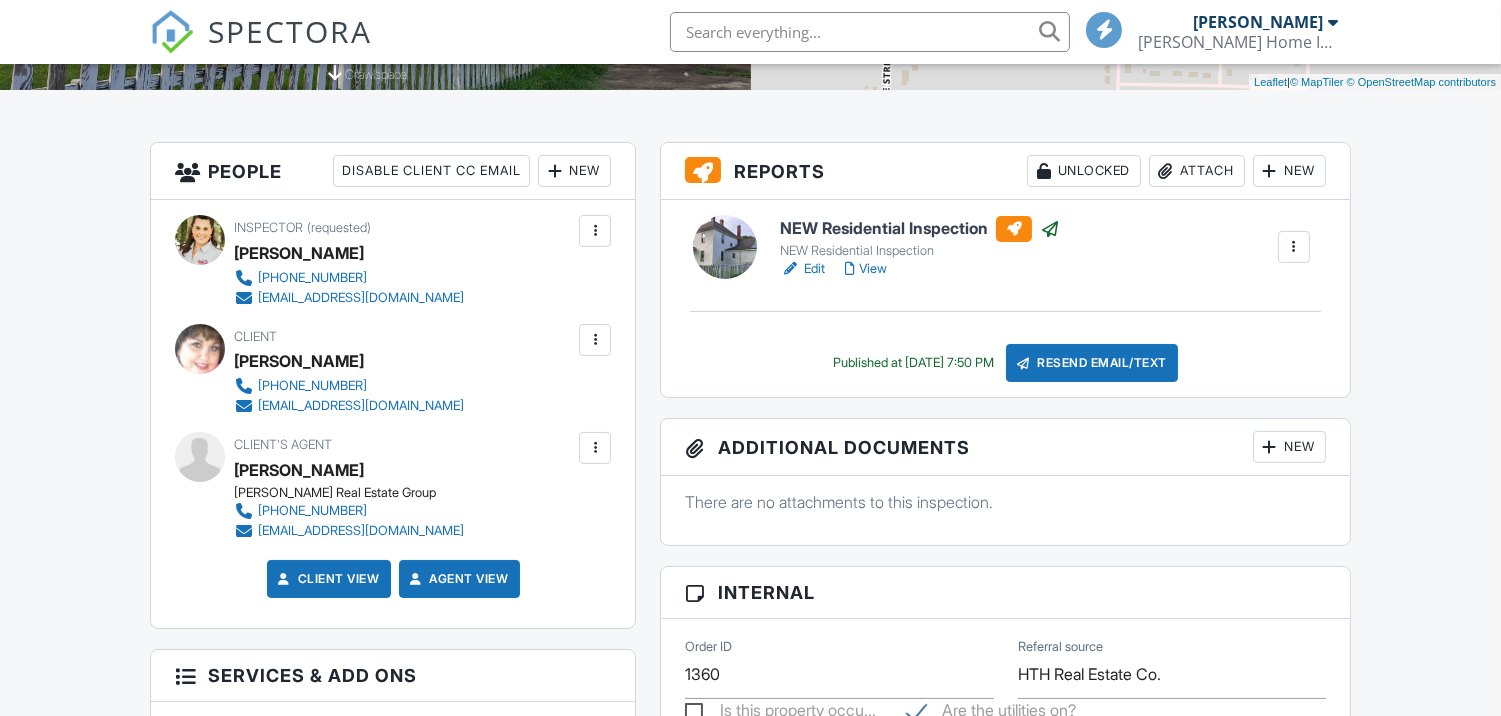 scroll, scrollTop: 444, scrollLeft: 0, axis: vertical 